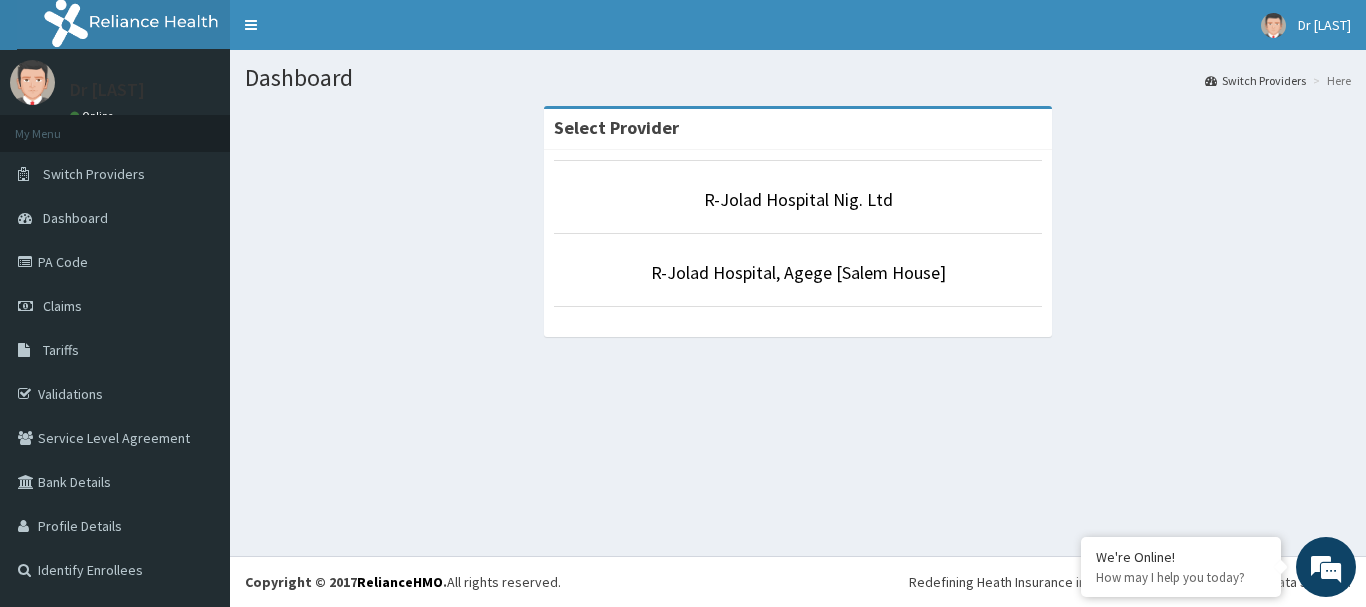 scroll, scrollTop: 0, scrollLeft: 0, axis: both 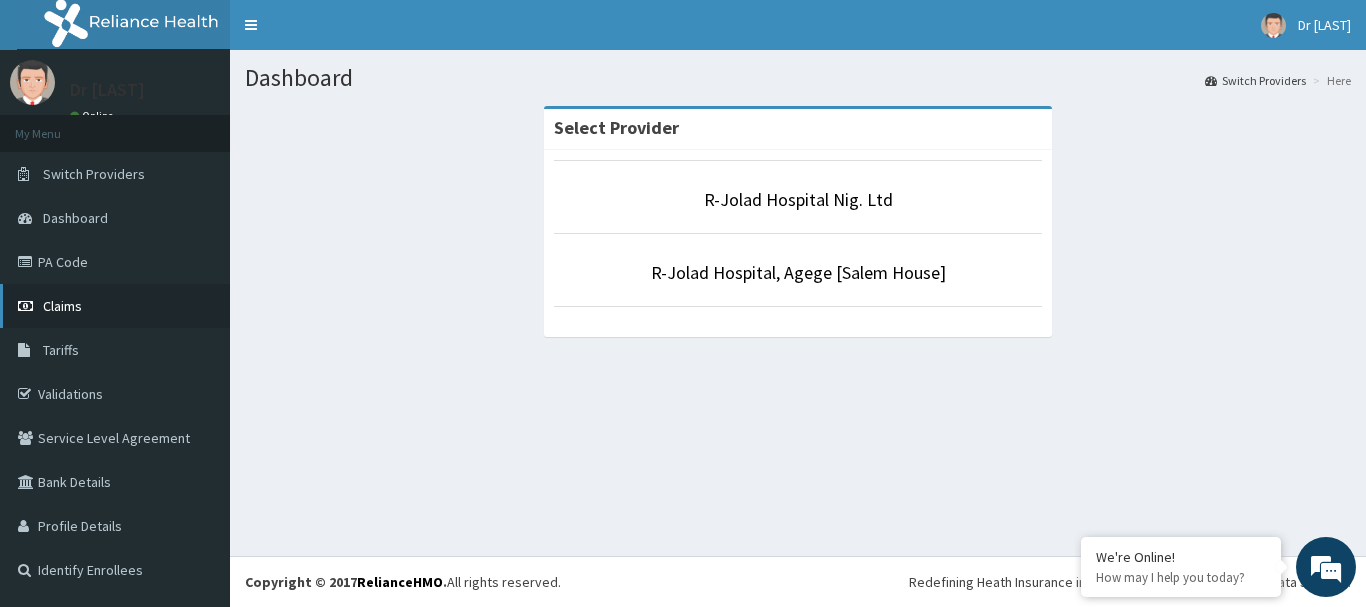 click on "Claims" at bounding box center (62, 306) 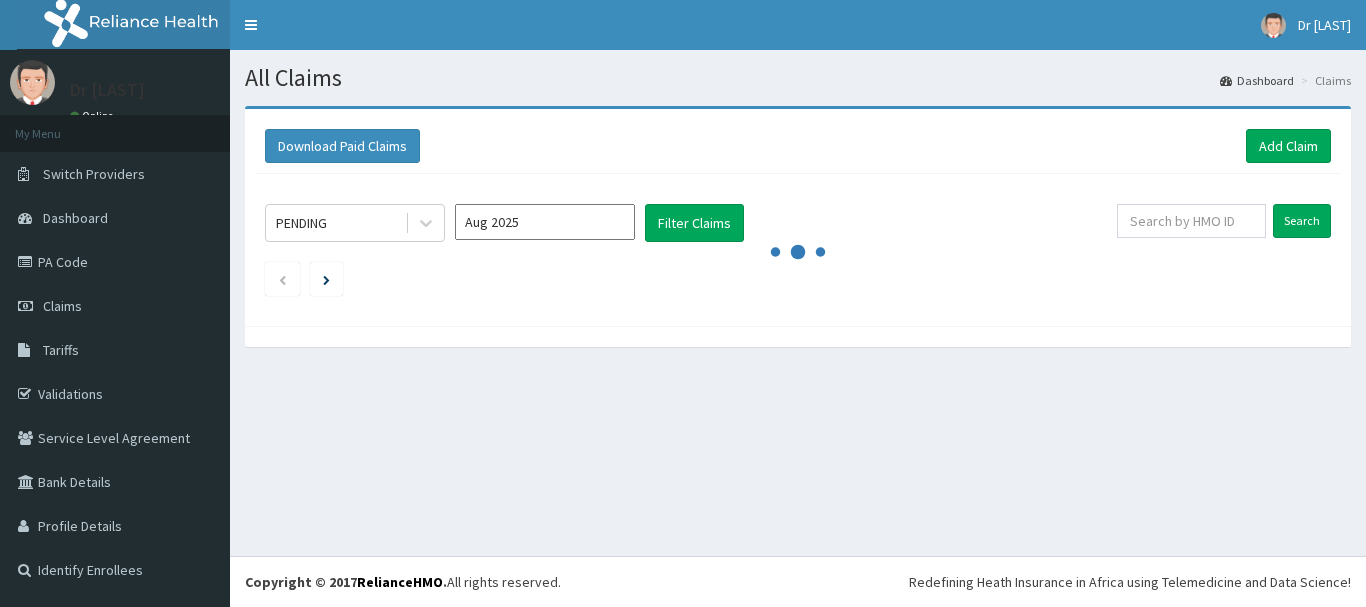scroll, scrollTop: 0, scrollLeft: 0, axis: both 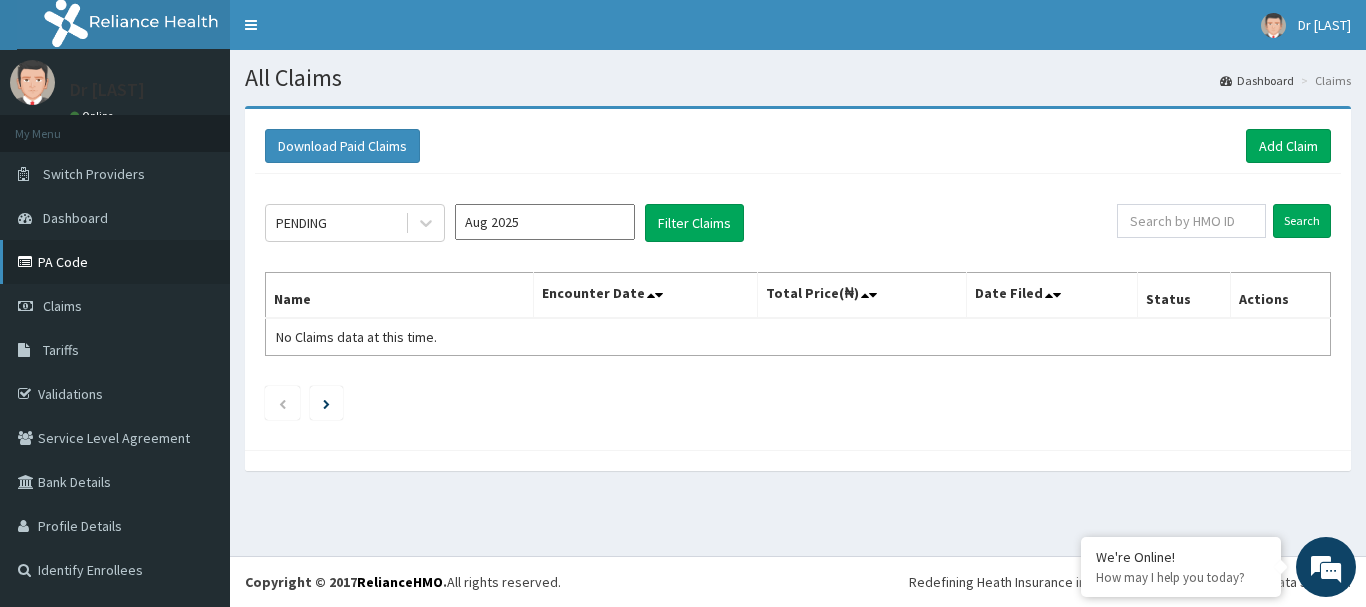 click on "PA Code" at bounding box center (115, 262) 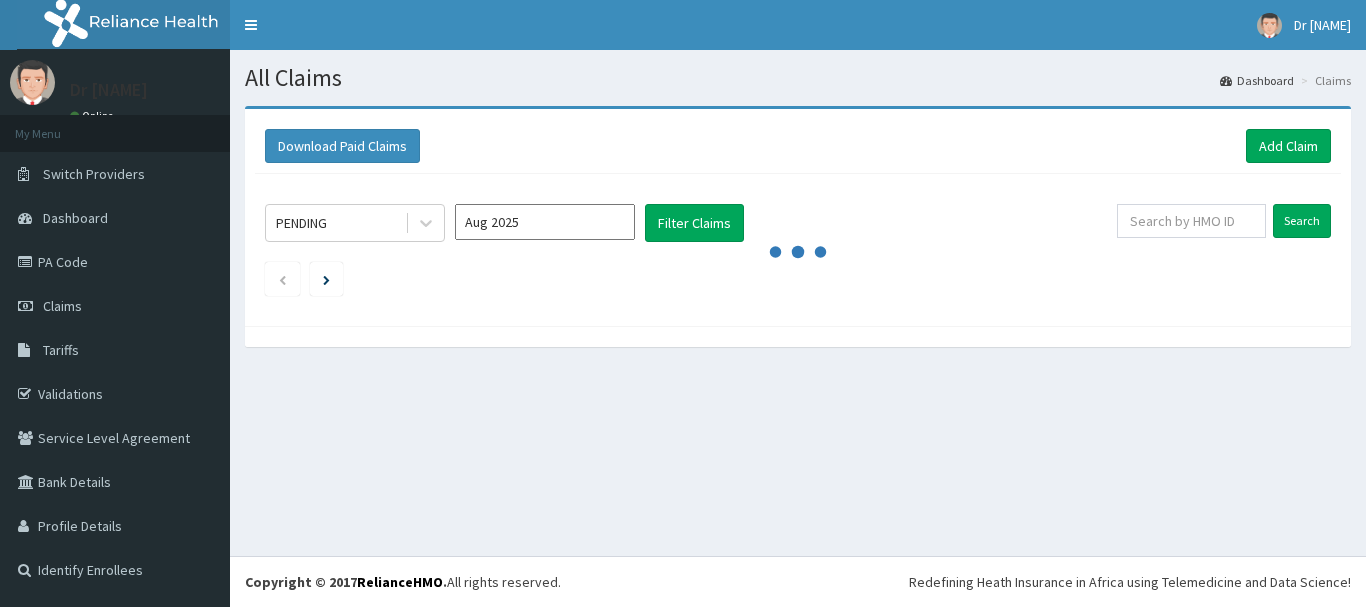 scroll, scrollTop: 0, scrollLeft: 0, axis: both 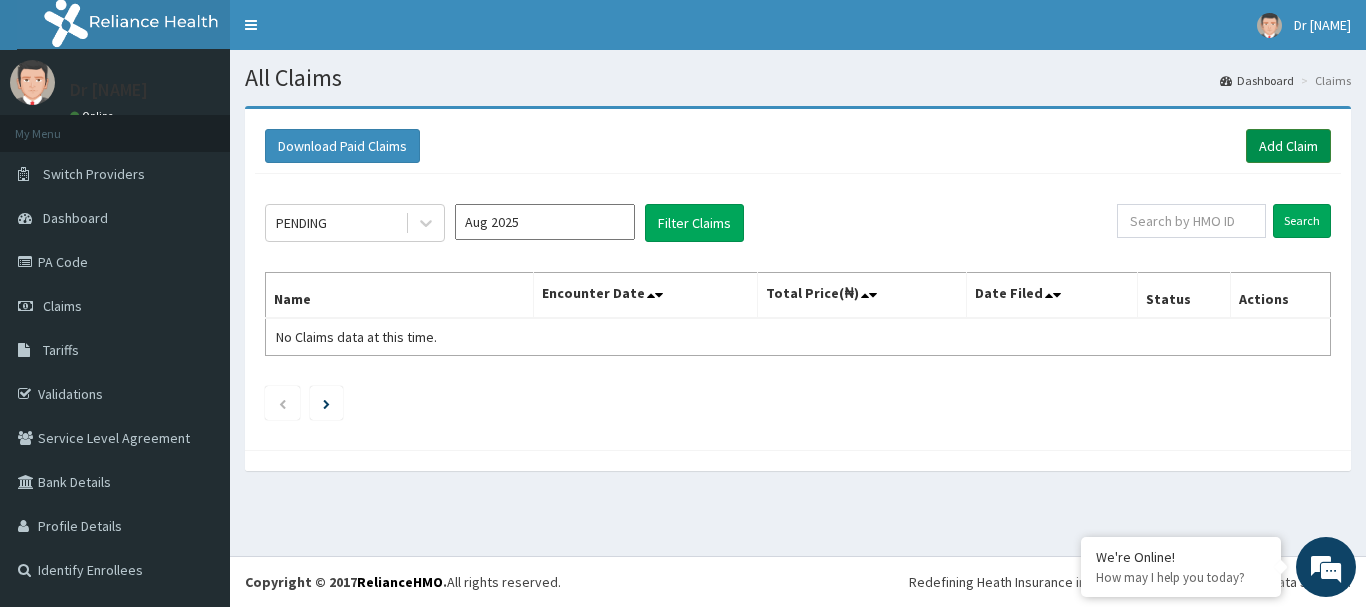 click on "Add Claim" at bounding box center [1288, 146] 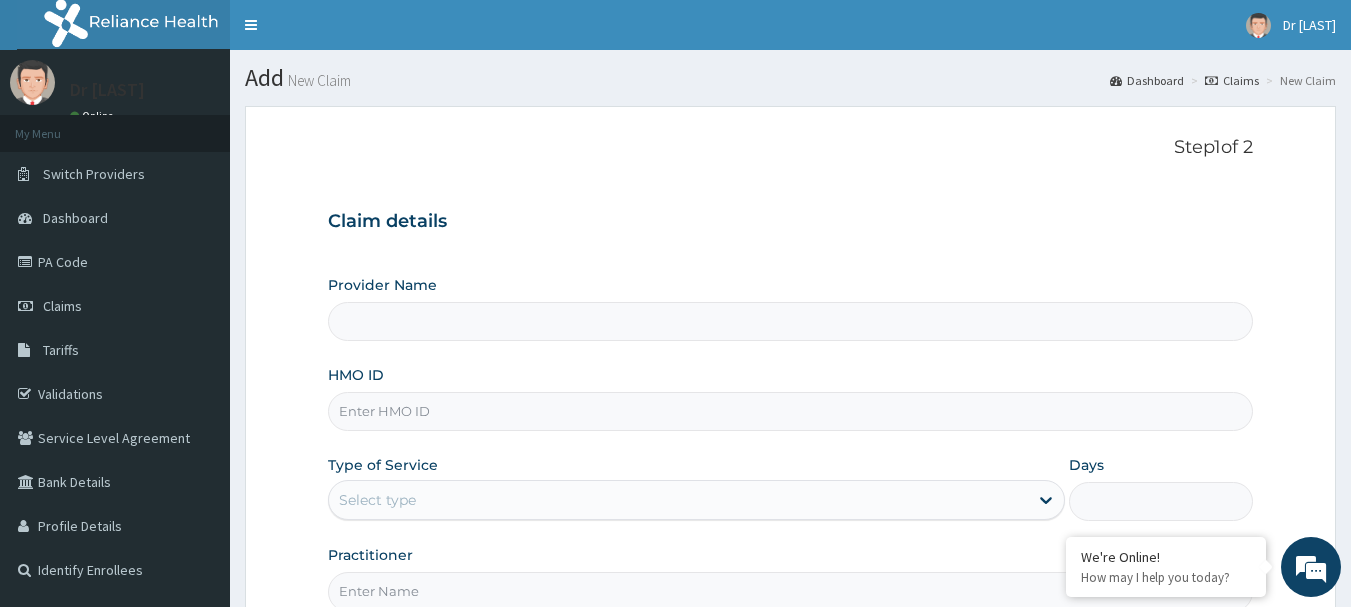 scroll, scrollTop: 0, scrollLeft: 0, axis: both 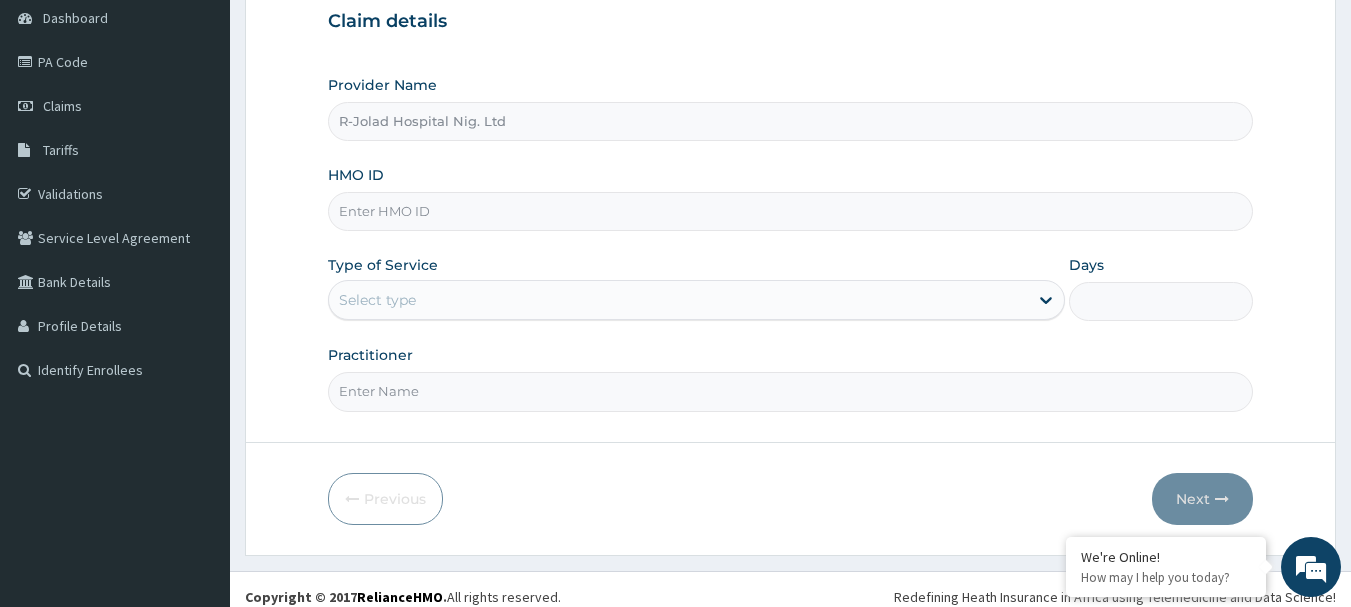 click on "HMO ID" at bounding box center (791, 211) 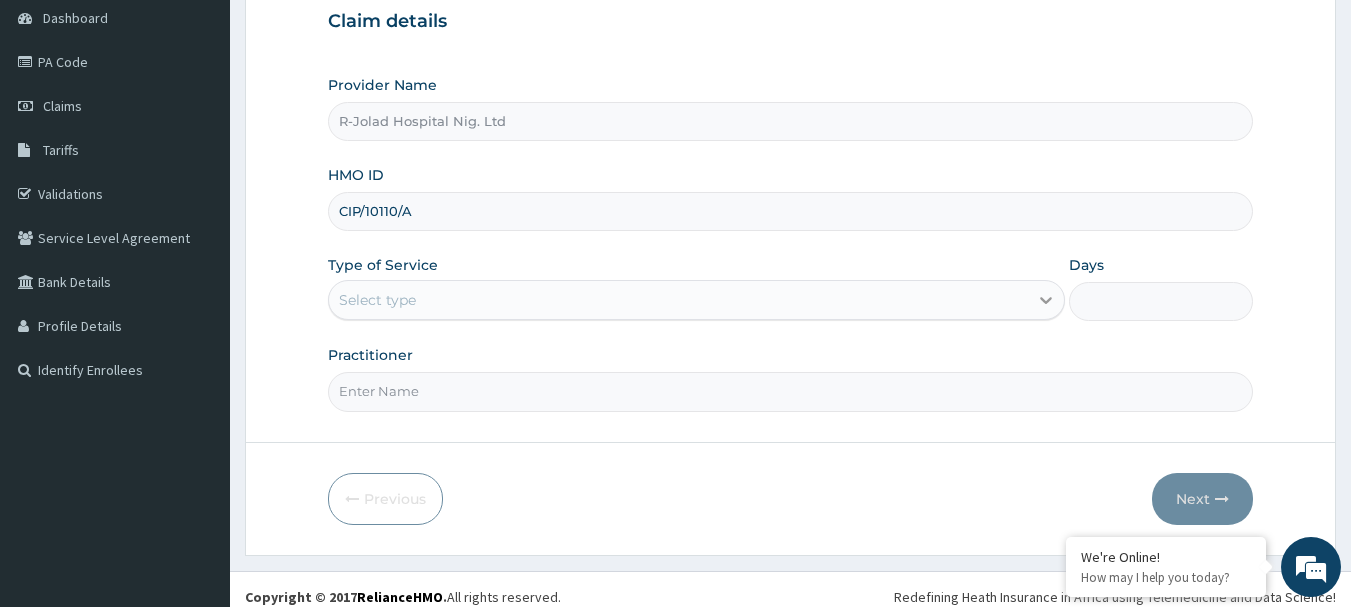 type on "CIP/10110/A" 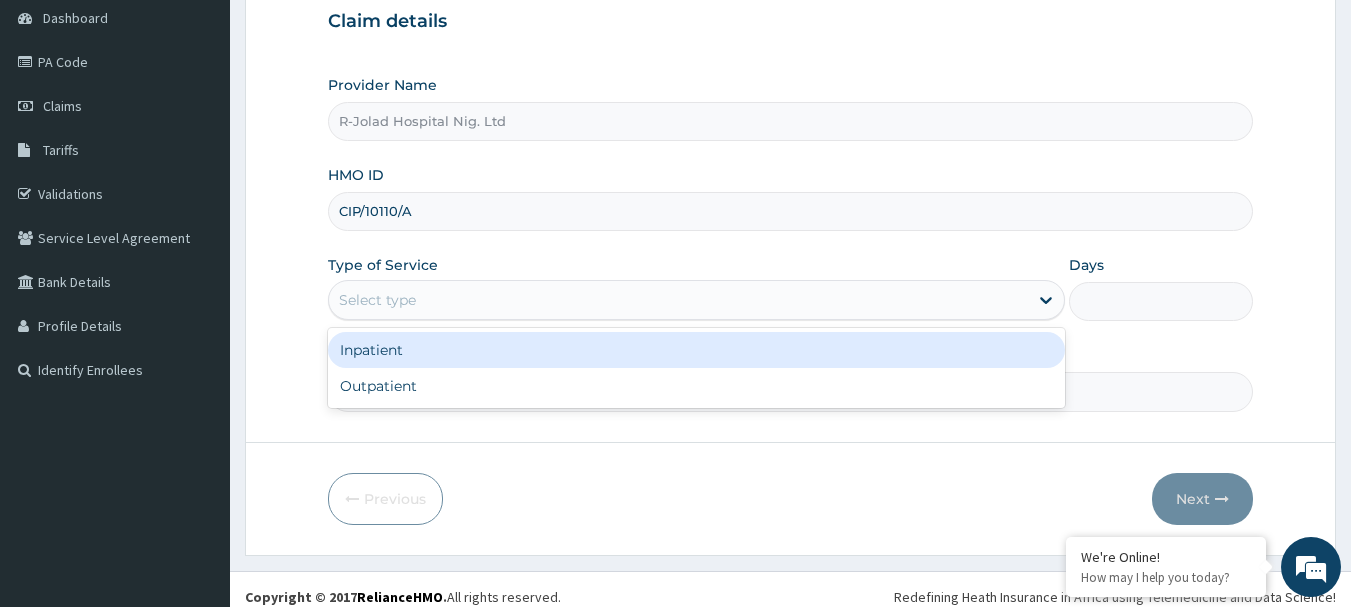 click on "Inpatient" at bounding box center [696, 350] 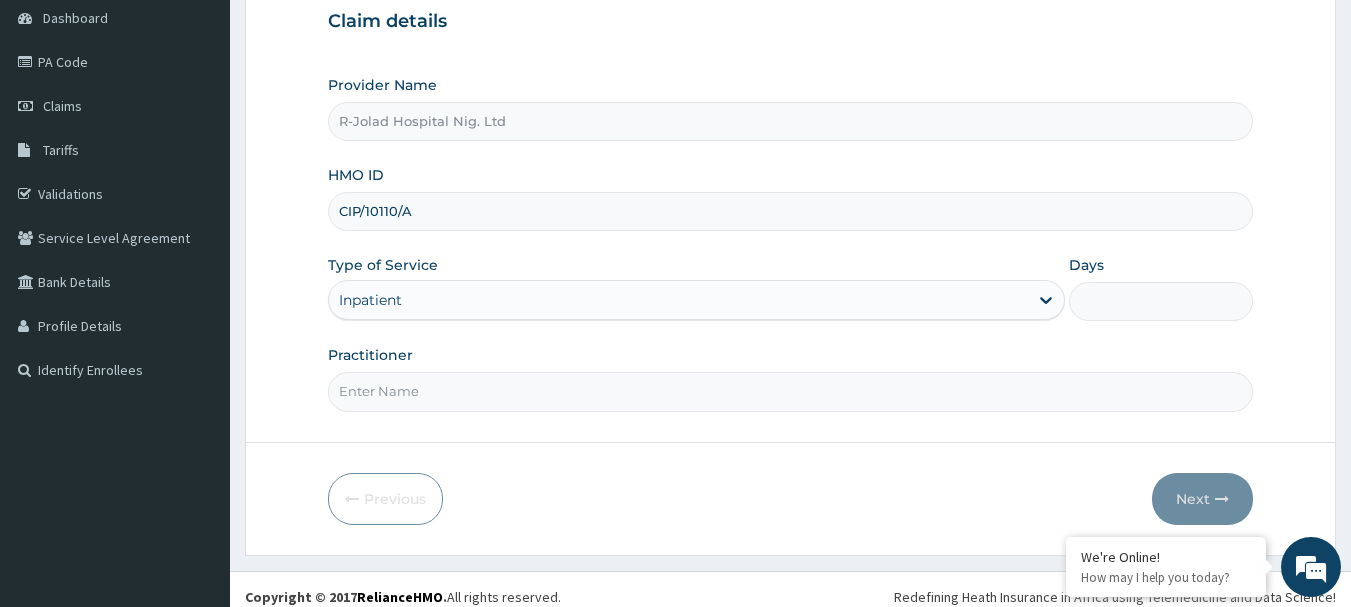 click on "Practitioner" at bounding box center (791, 391) 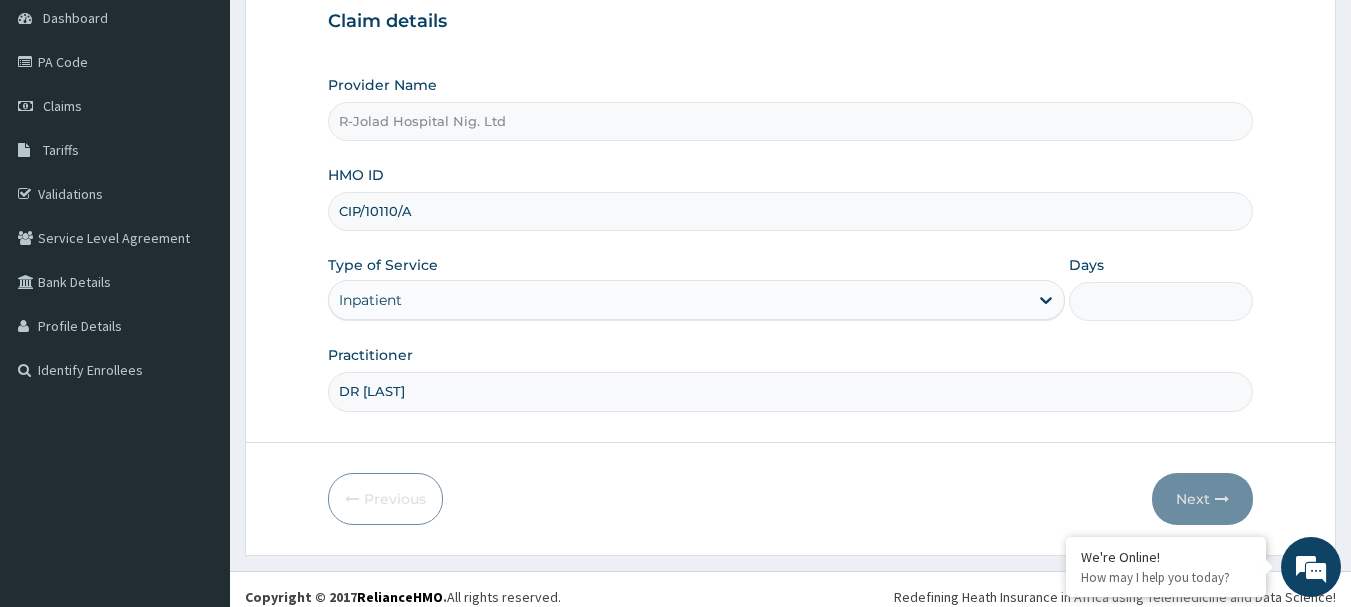 type on "DR MAYOR" 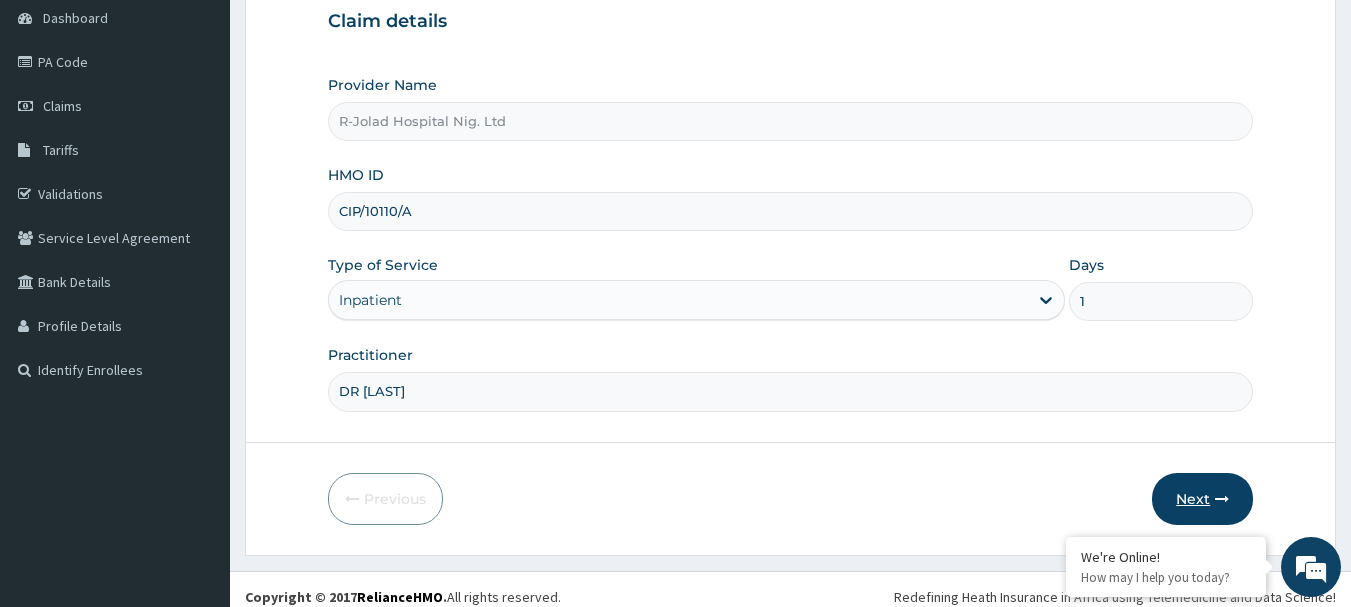 type on "1" 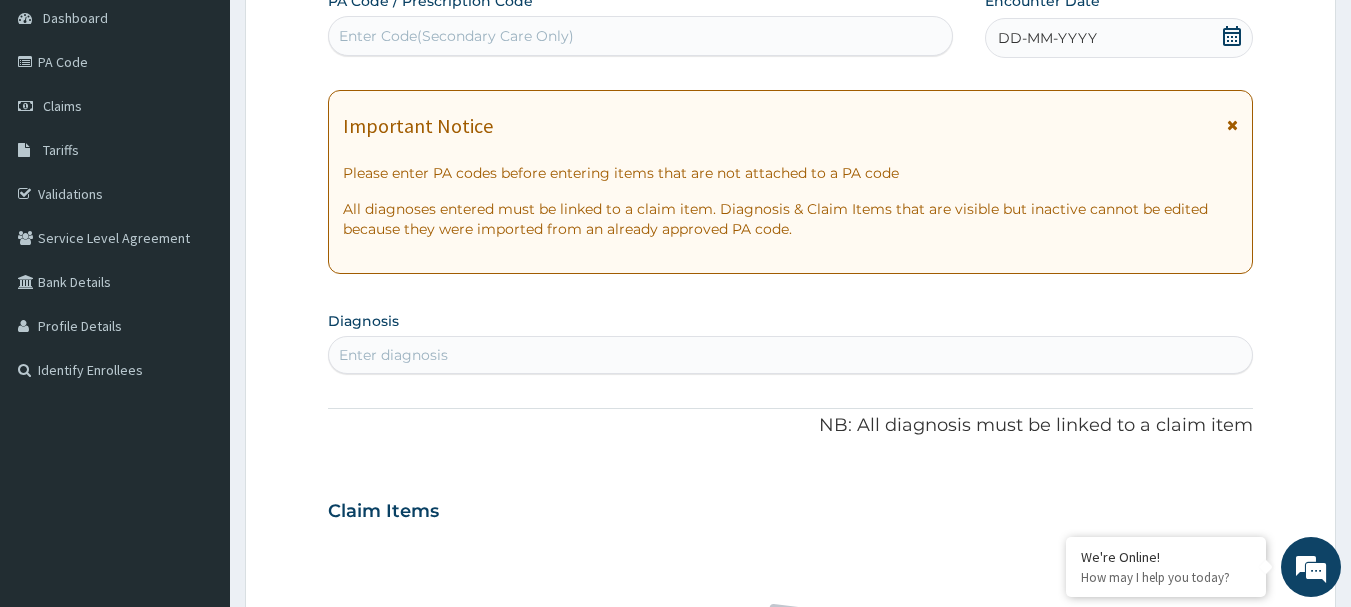 click 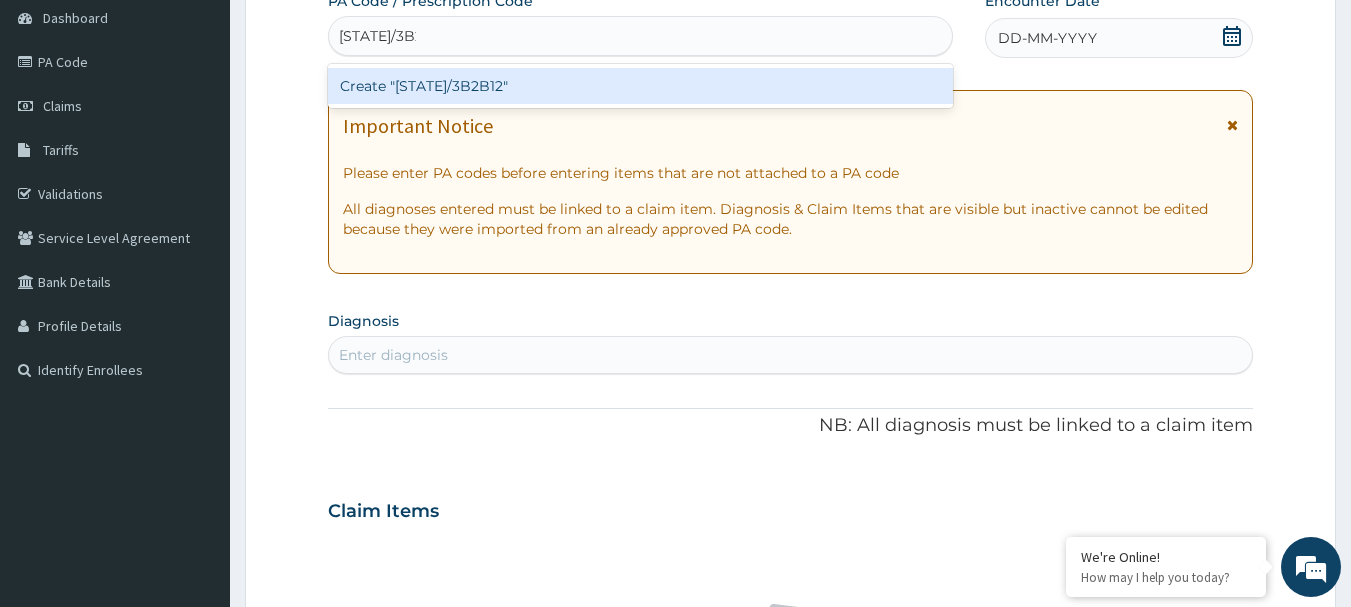 click on "Create "PA/3B2B12"" at bounding box center [641, 86] 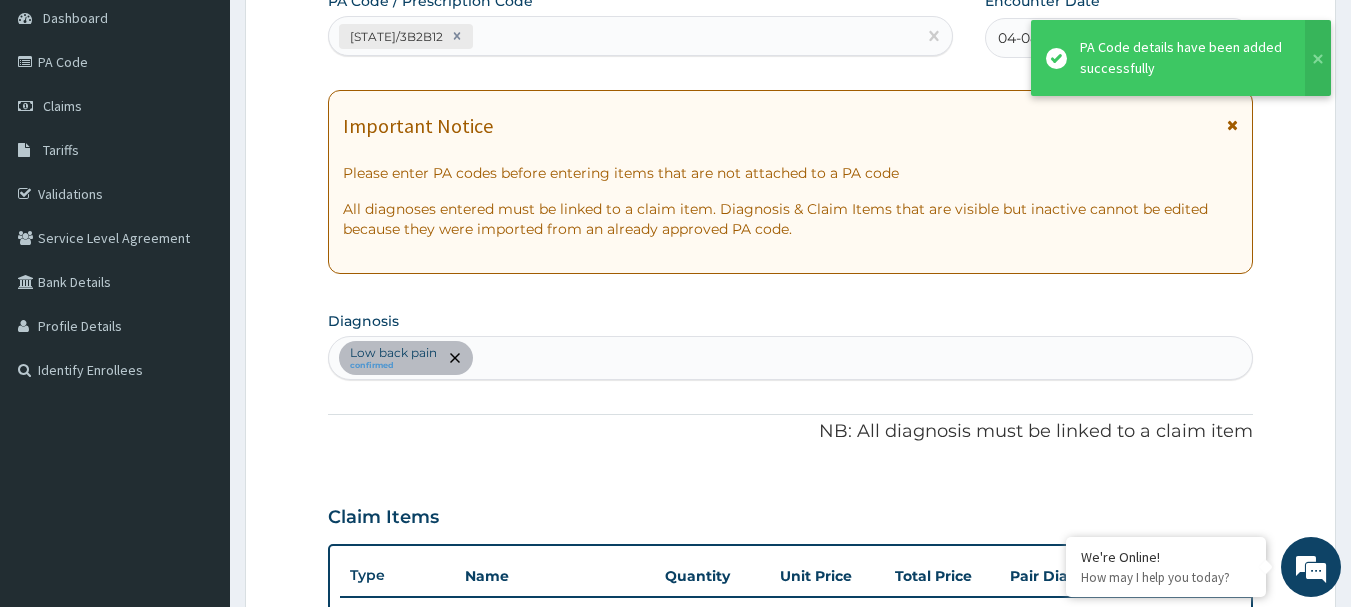scroll, scrollTop: 529, scrollLeft: 0, axis: vertical 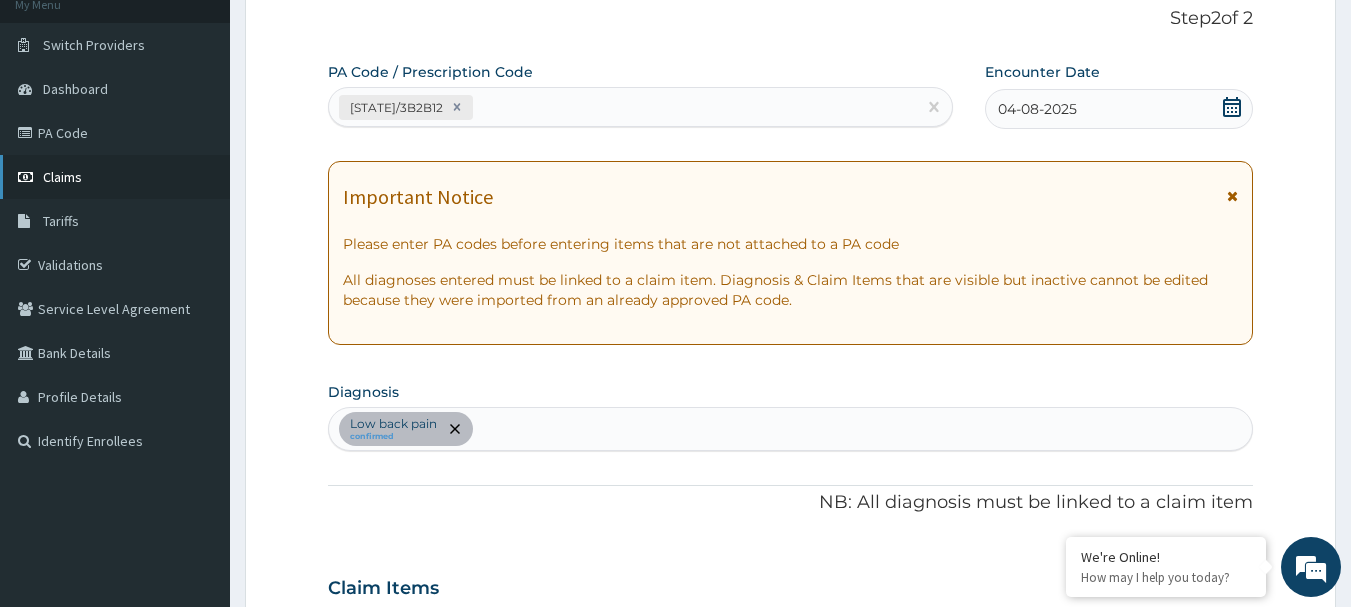 click on "Claims" at bounding box center [62, 177] 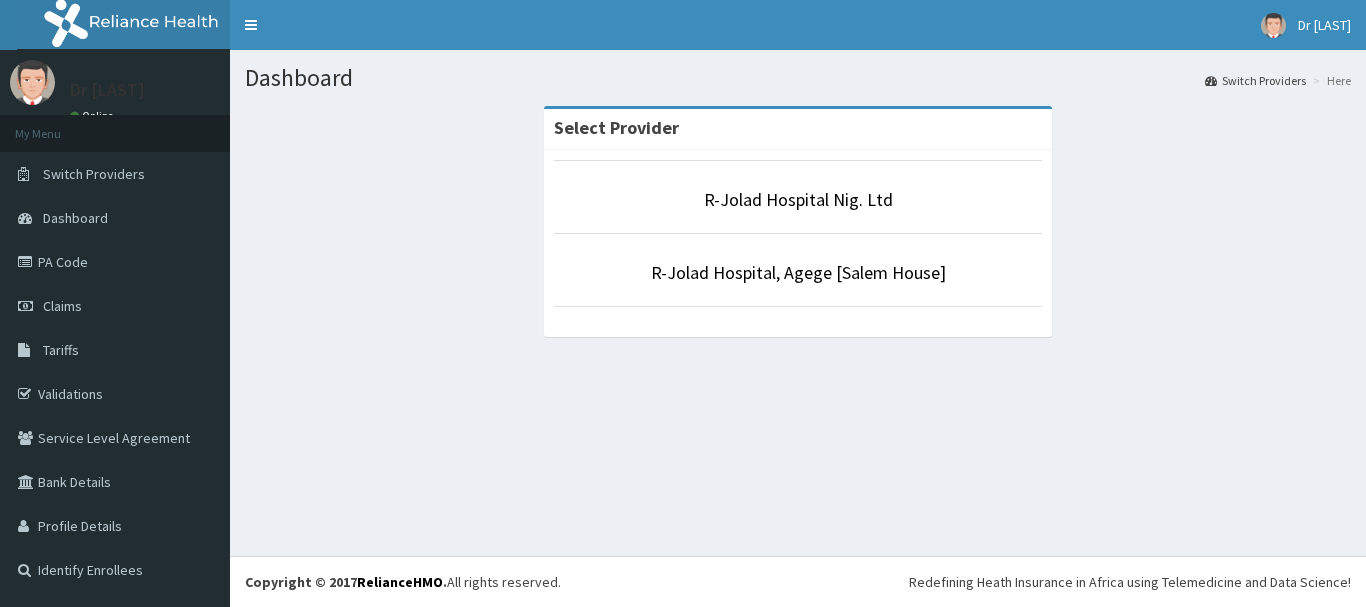 scroll, scrollTop: 0, scrollLeft: 0, axis: both 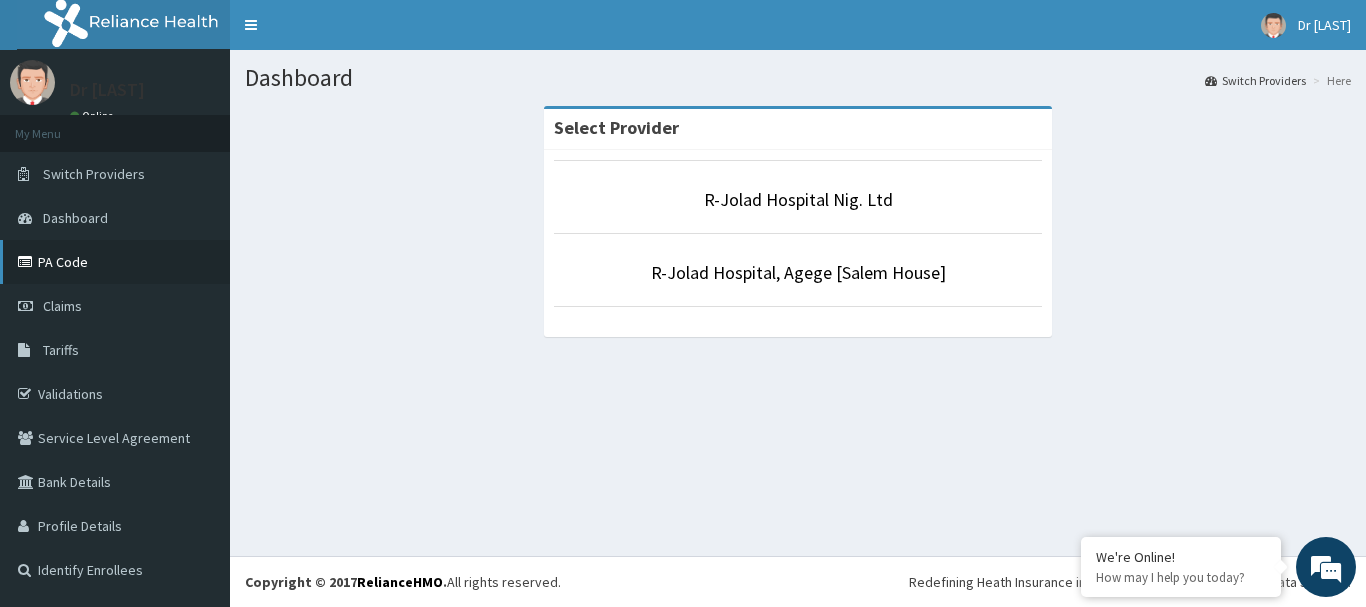 click on "PA Code" at bounding box center [115, 262] 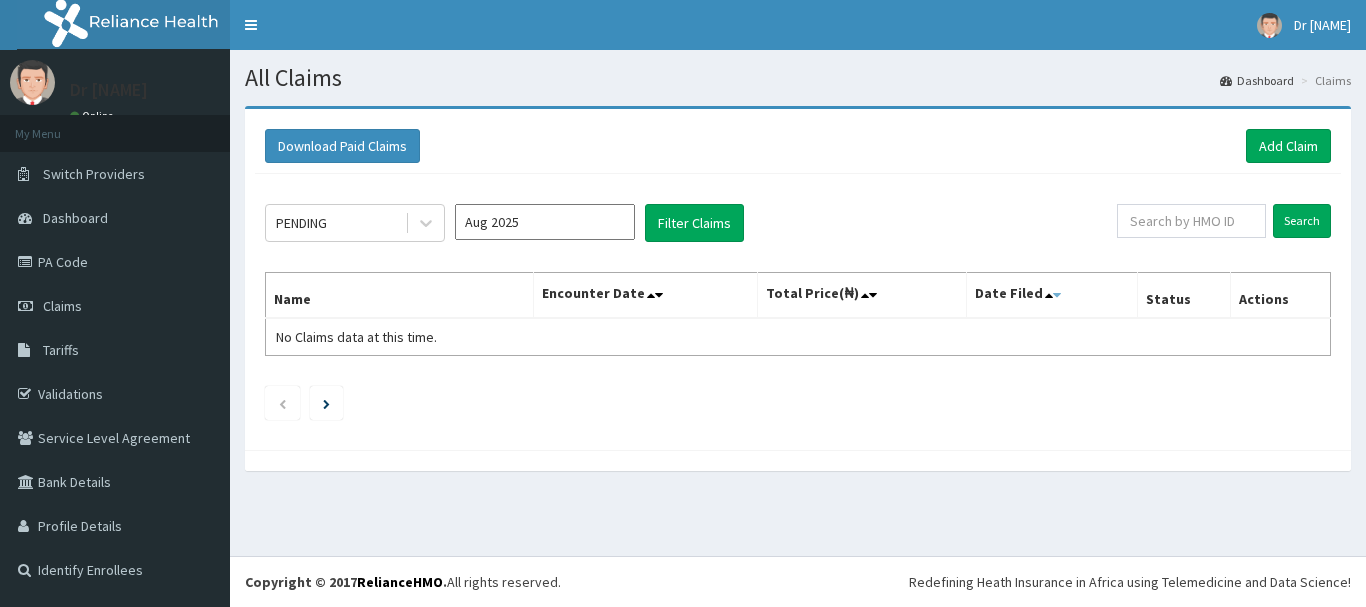 scroll, scrollTop: 0, scrollLeft: 0, axis: both 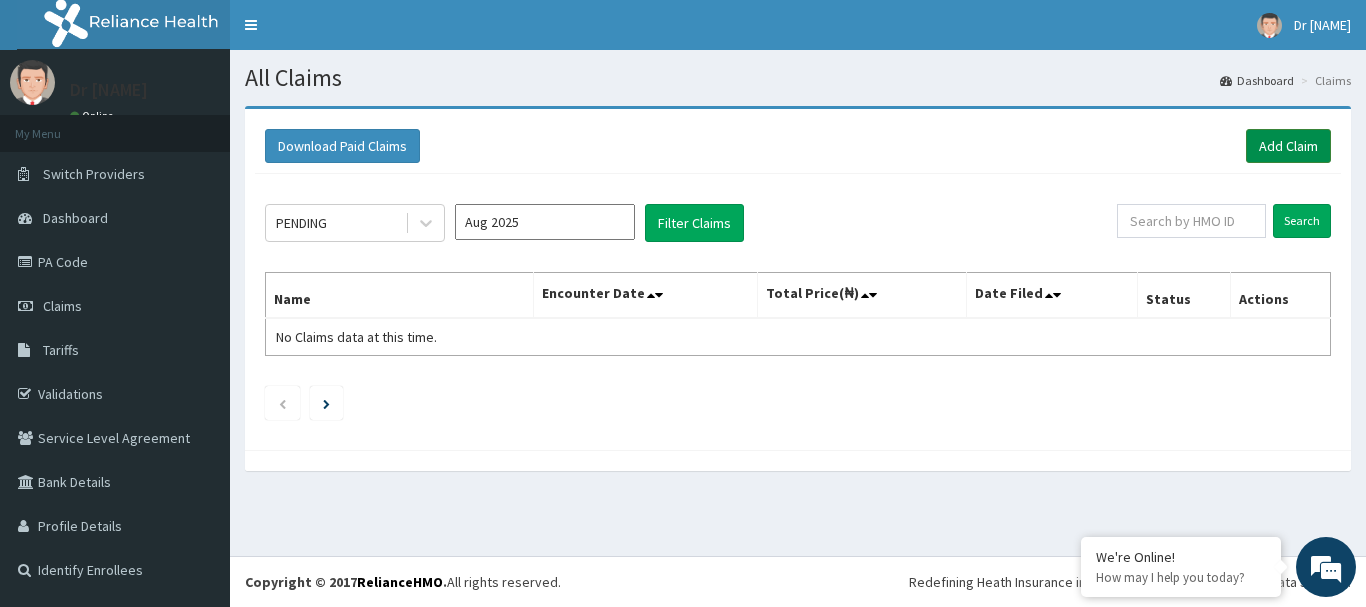 click on "Add Claim" at bounding box center [1288, 146] 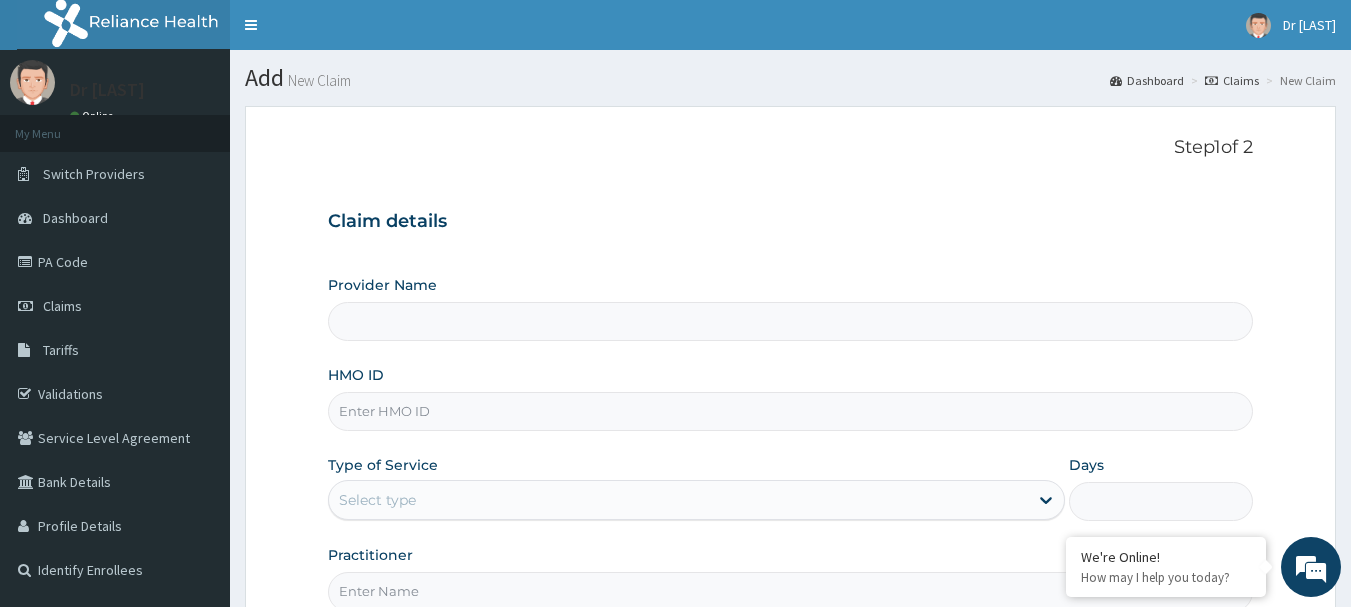 scroll, scrollTop: 0, scrollLeft: 0, axis: both 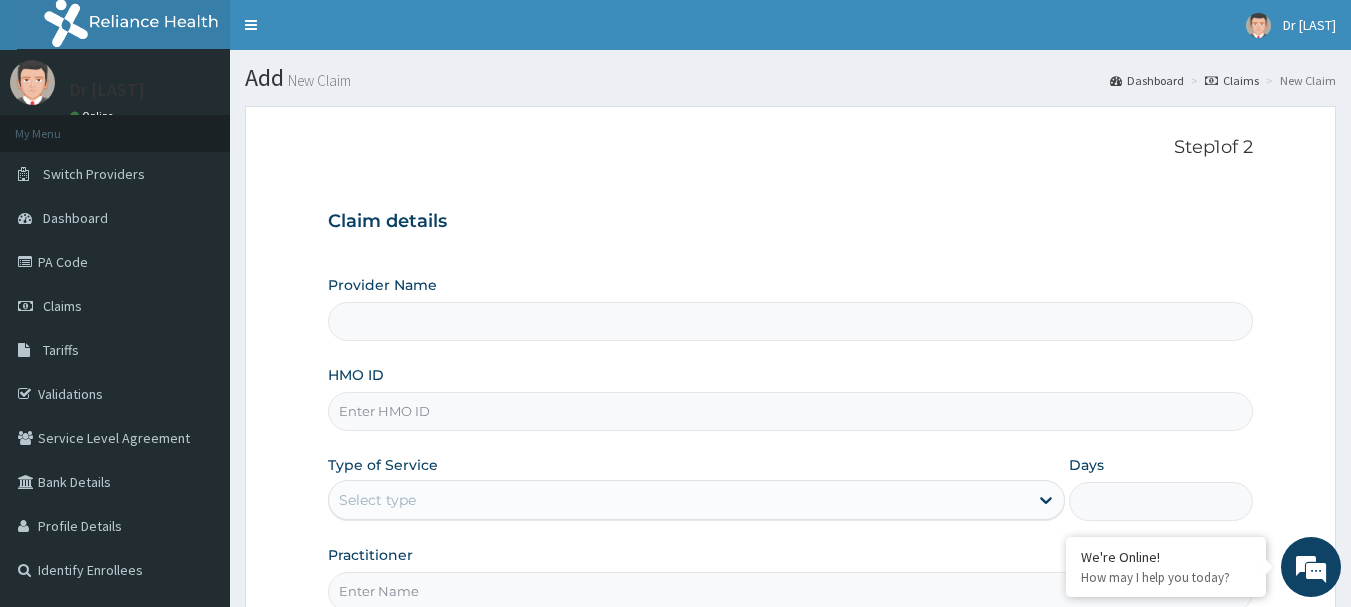 type on "R-Jolad Hospital Nig. Ltd" 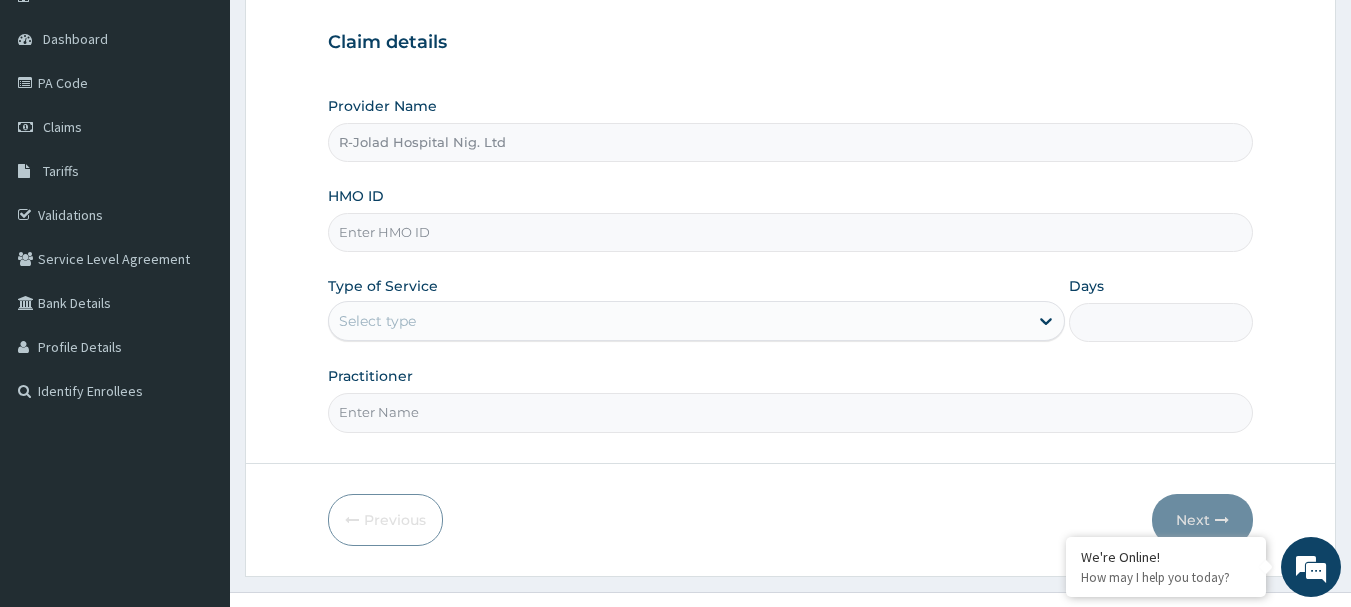scroll, scrollTop: 200, scrollLeft: 0, axis: vertical 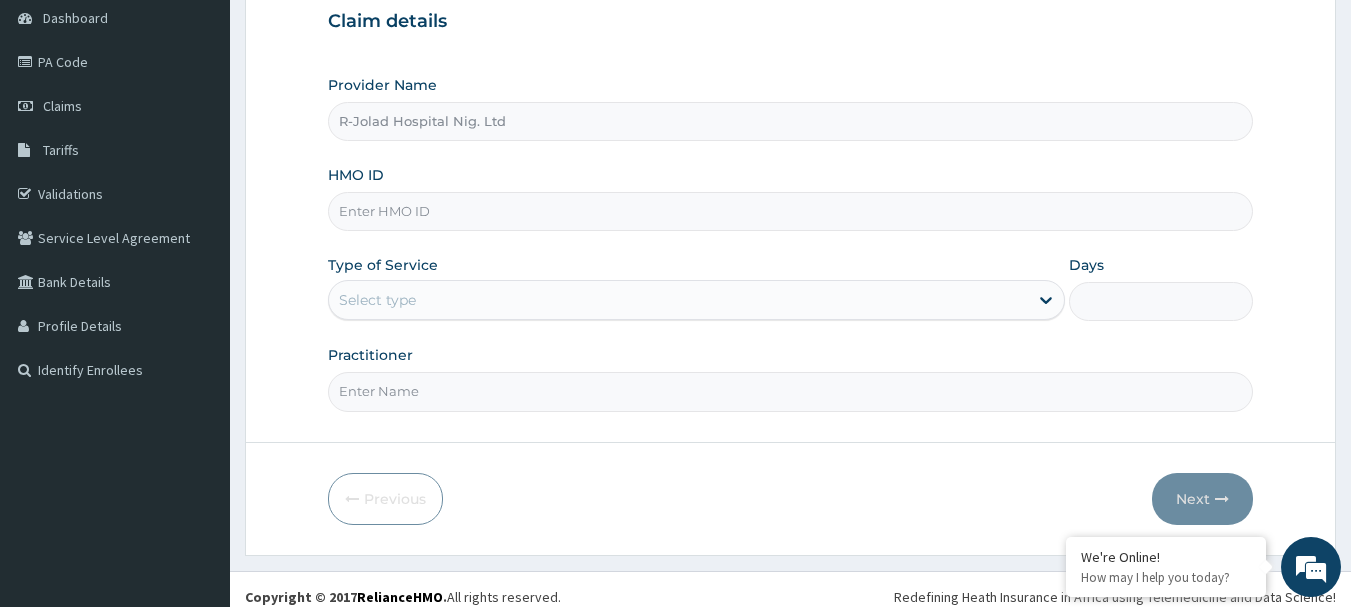 click on "HMO ID" at bounding box center (791, 211) 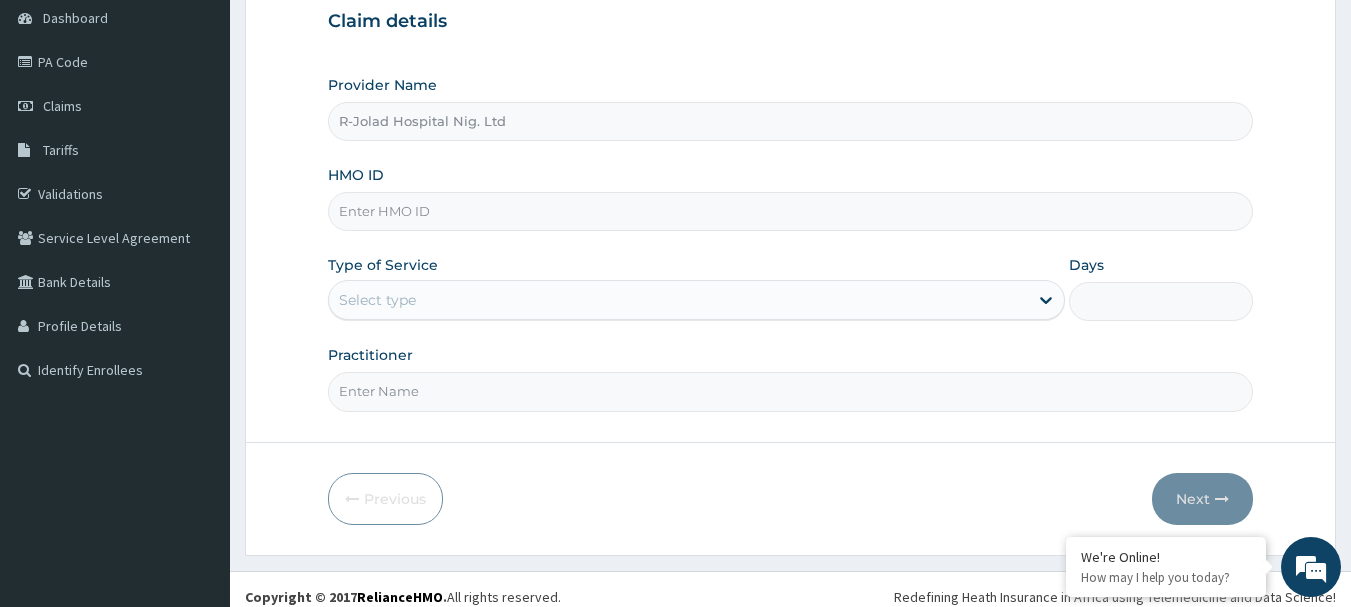 paste on "AVL/10505/B" 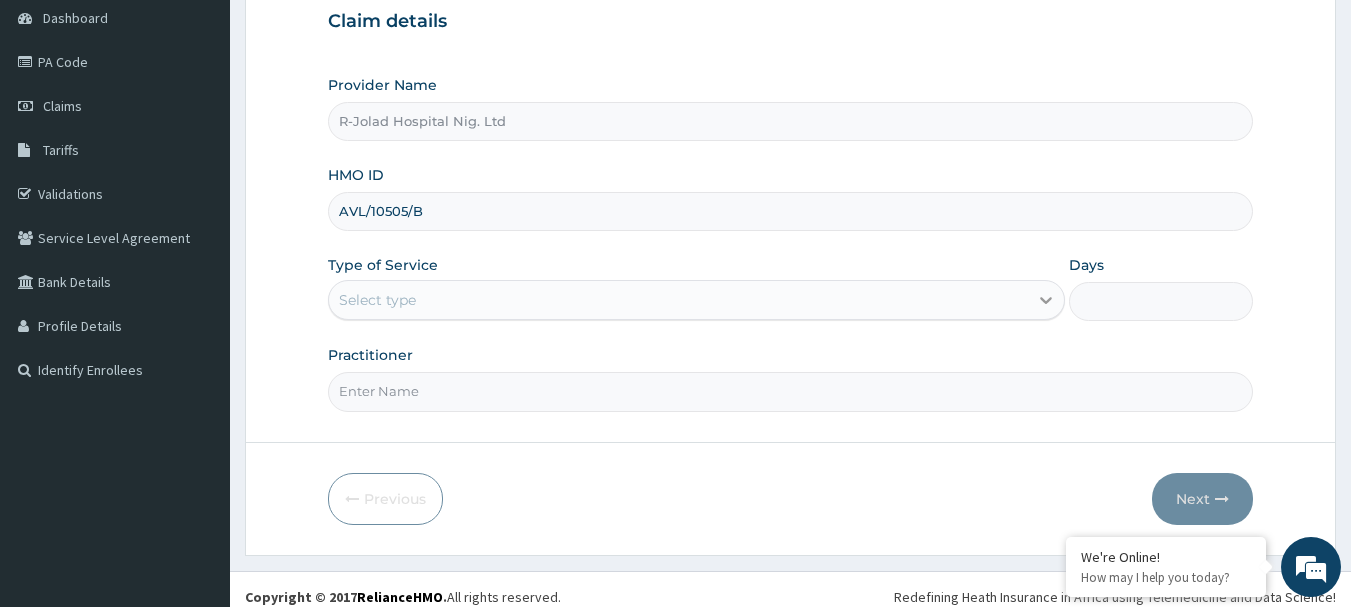 type on "AVL/10505/B" 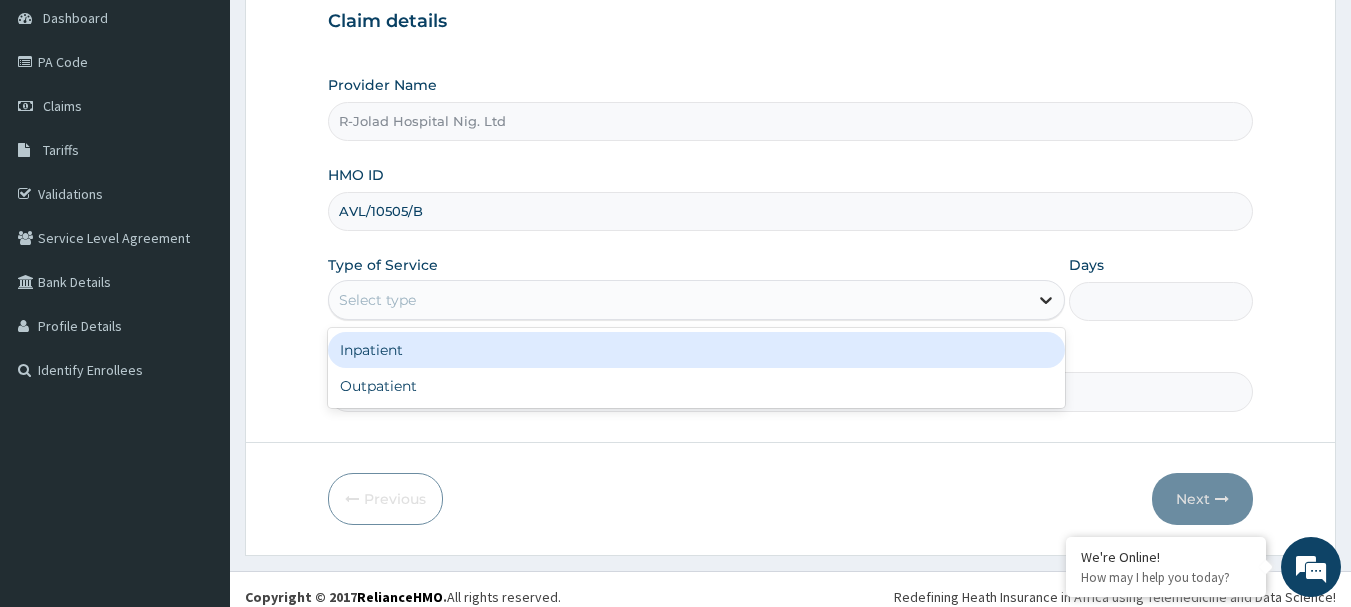 click at bounding box center [1046, 300] 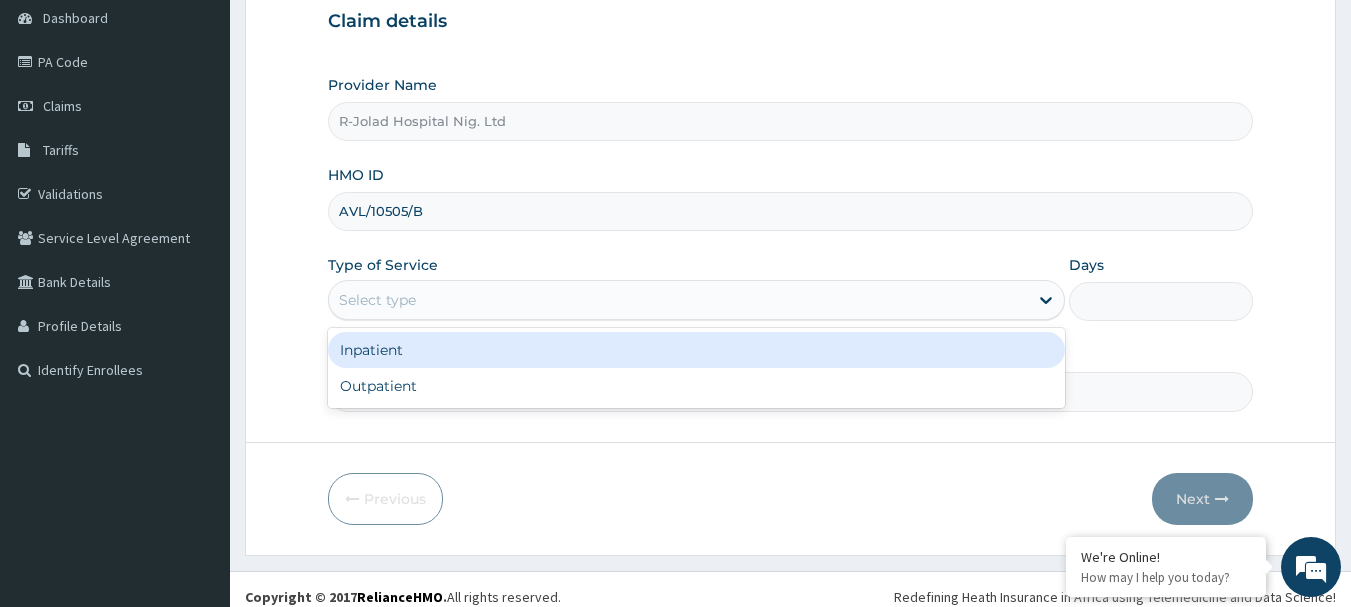click on "Inpatient" at bounding box center (696, 350) 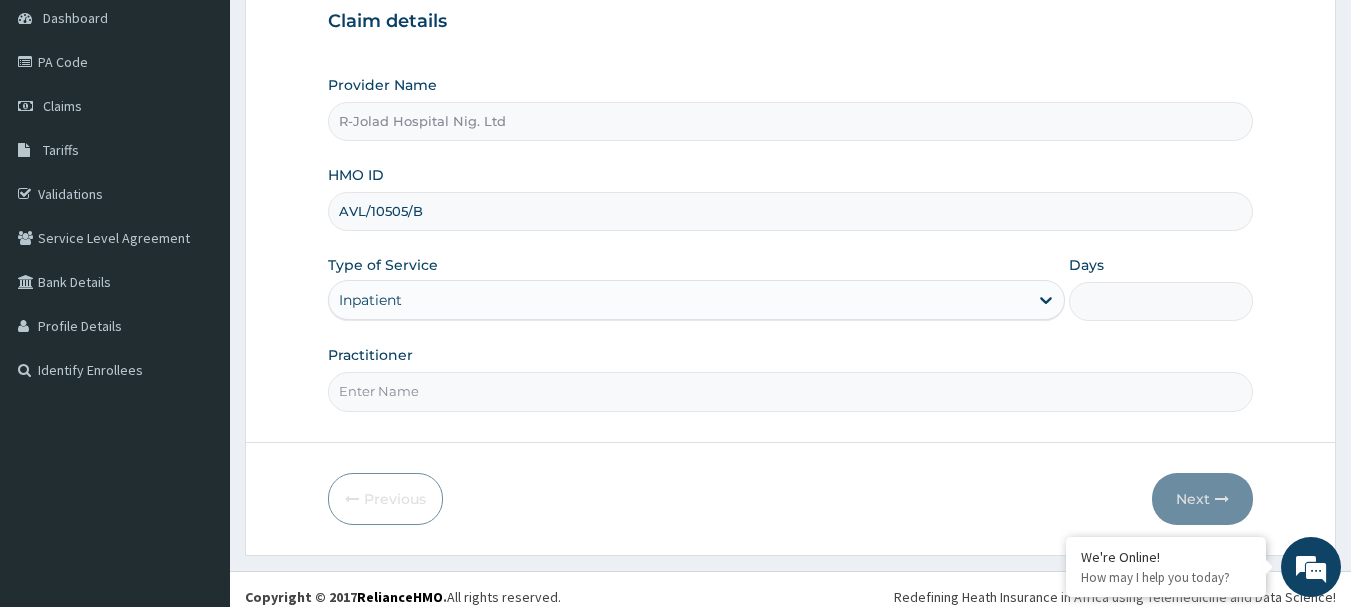 click on "Days" at bounding box center (1161, 301) 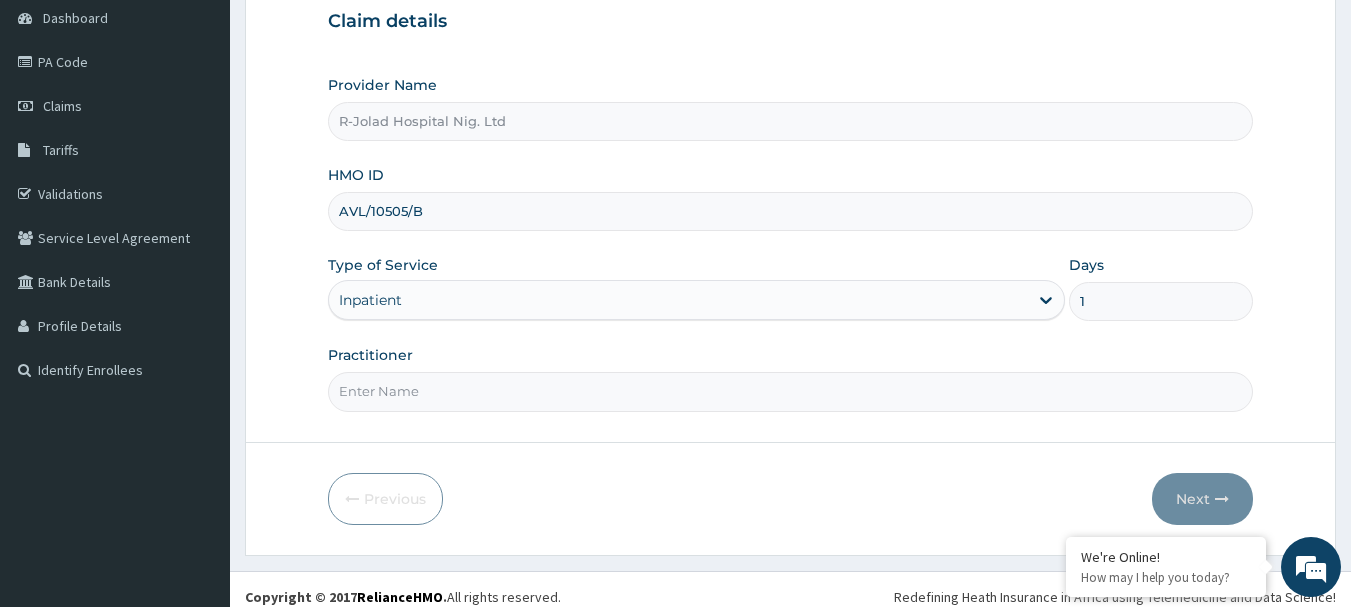 type on "1" 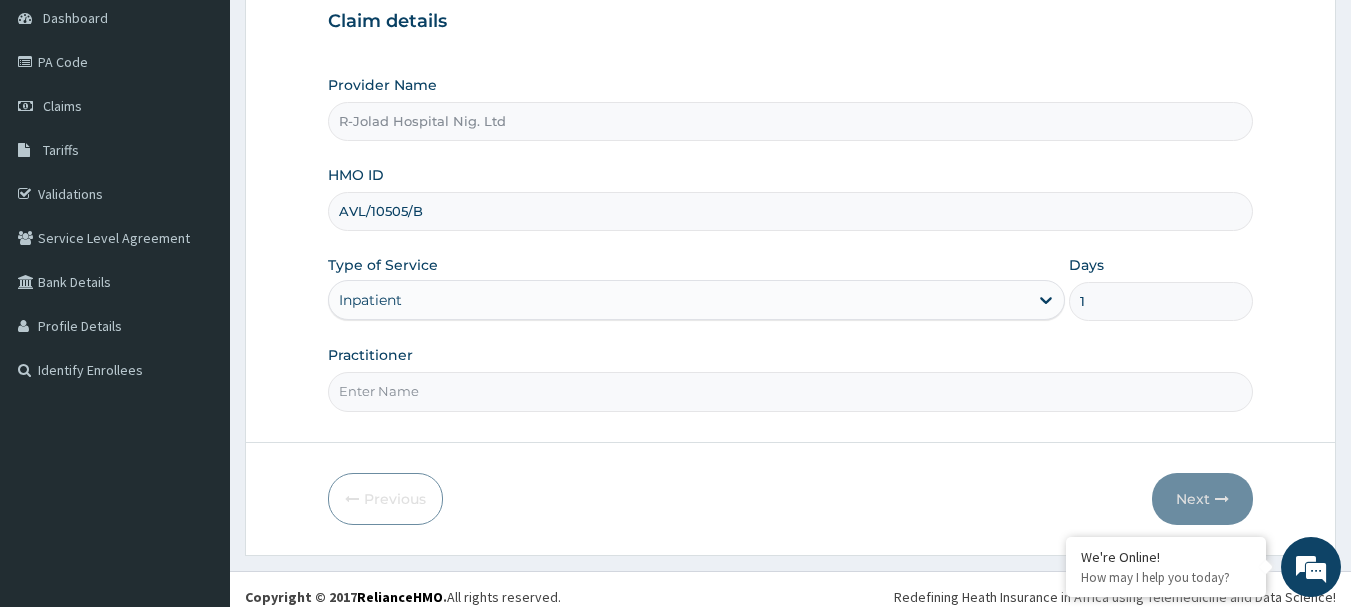 click on "Practitioner" at bounding box center (791, 391) 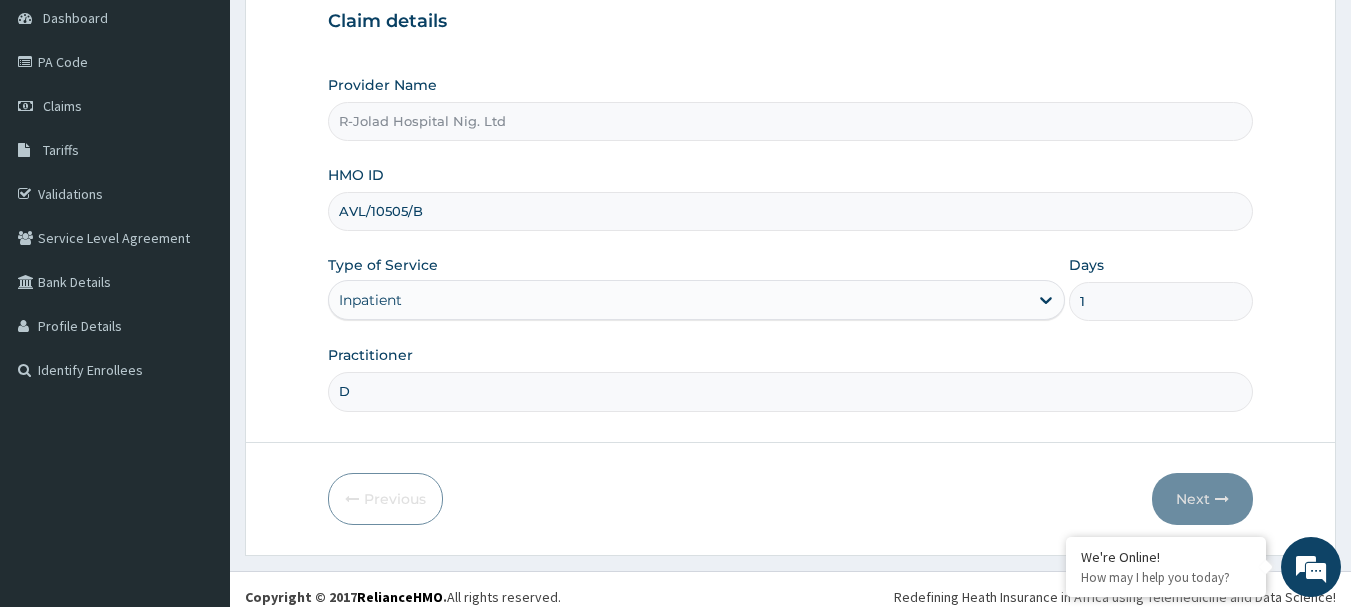 scroll, scrollTop: 0, scrollLeft: 0, axis: both 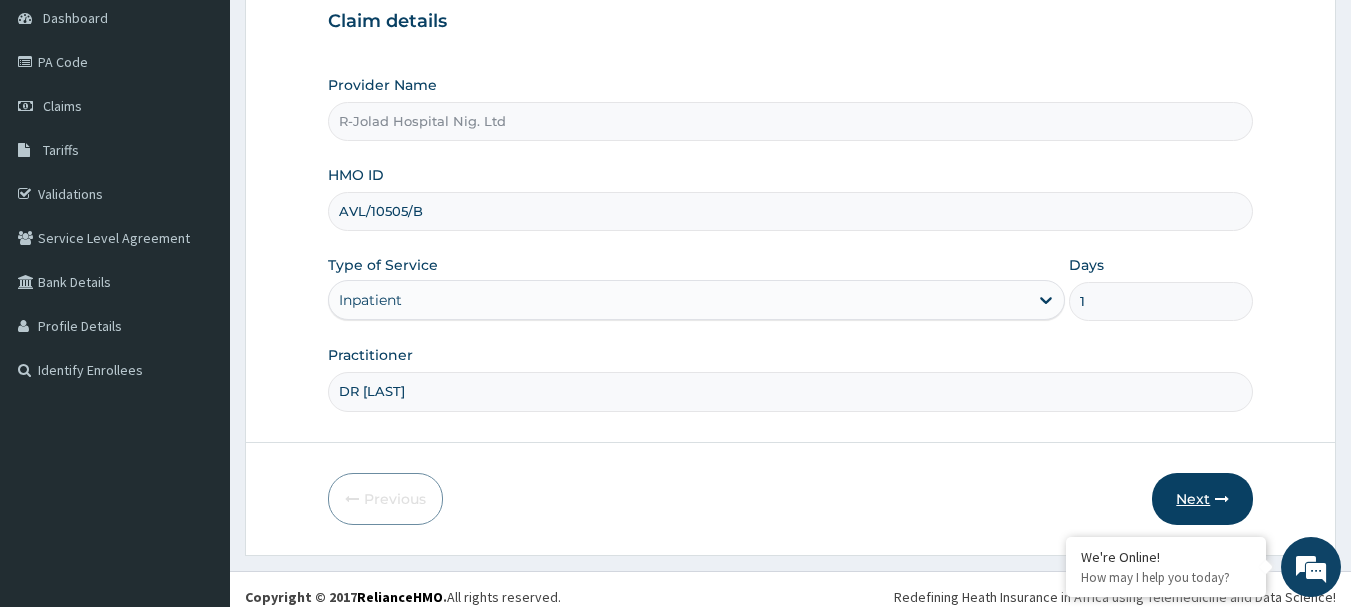 type on "DR [LAST]" 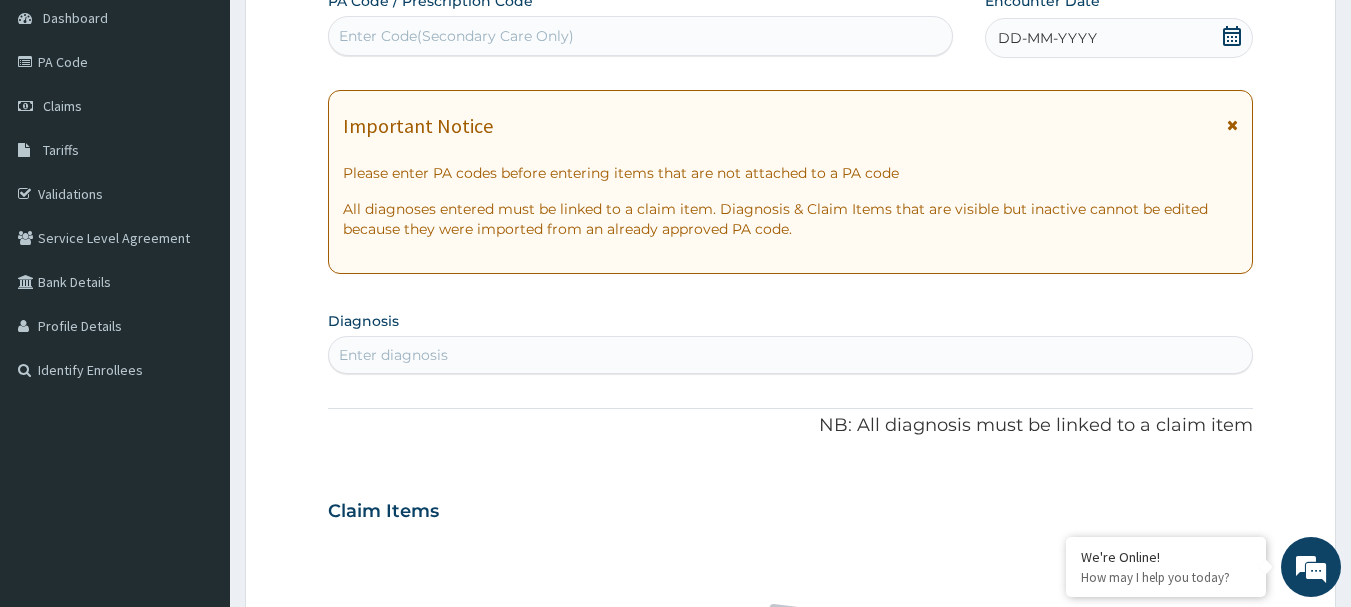 click on "Enter Code(Secondary Care Only)" at bounding box center (641, 36) 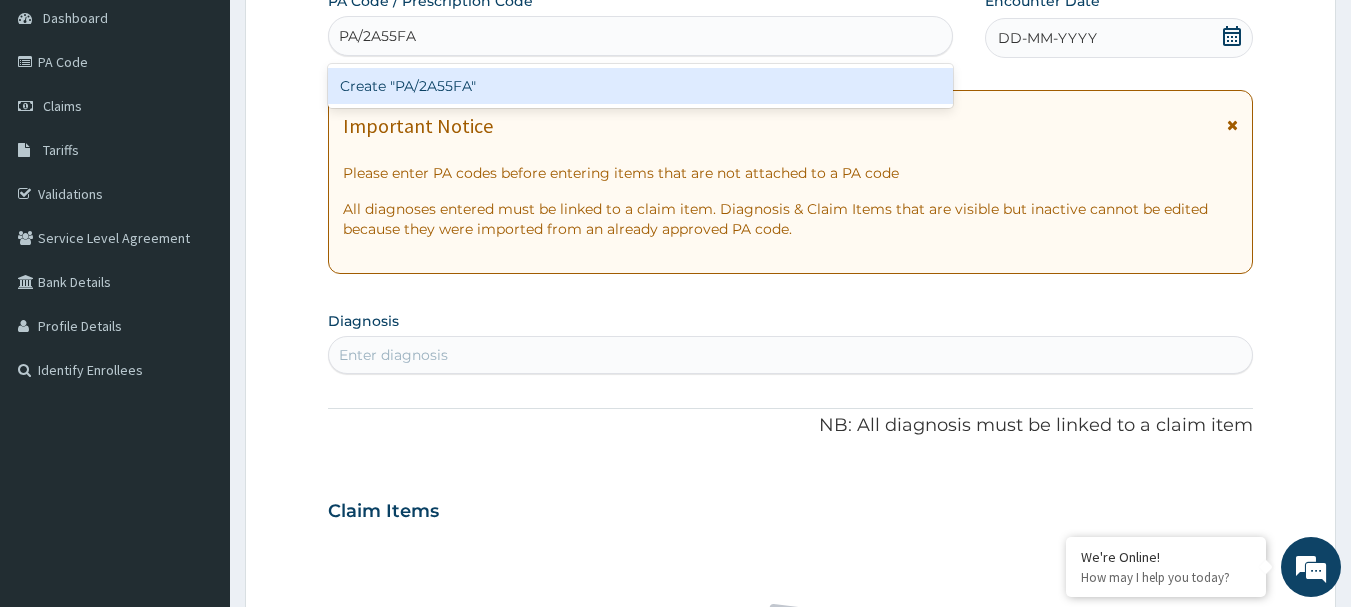 click on "Create "PA/2A55FA"" at bounding box center [641, 86] 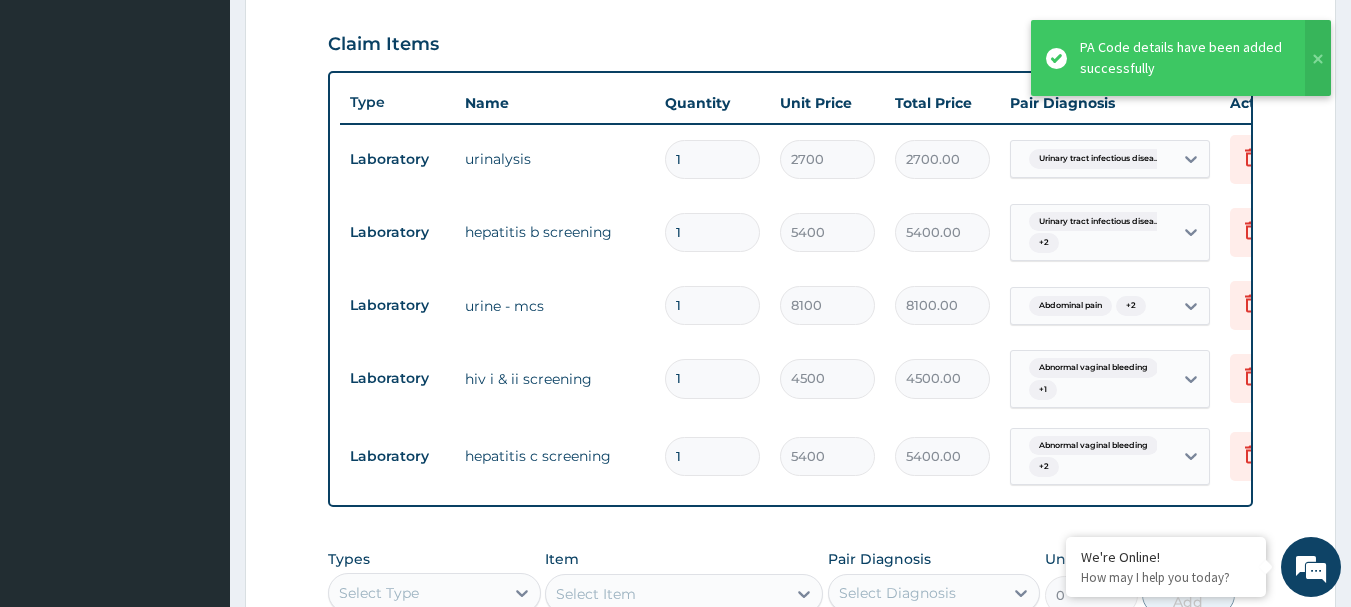 scroll, scrollTop: 626, scrollLeft: 0, axis: vertical 